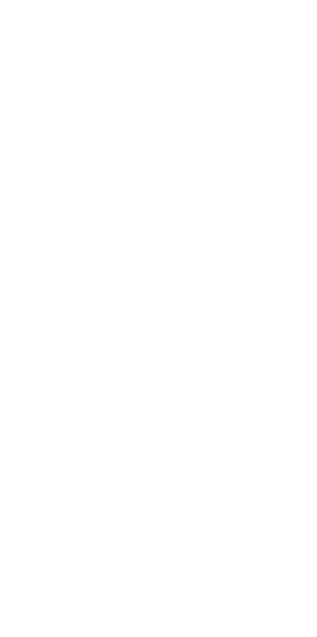 scroll, scrollTop: 0, scrollLeft: 0, axis: both 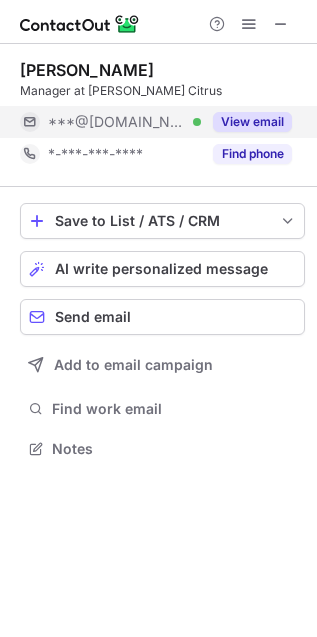 click on "View email" at bounding box center [252, 122] 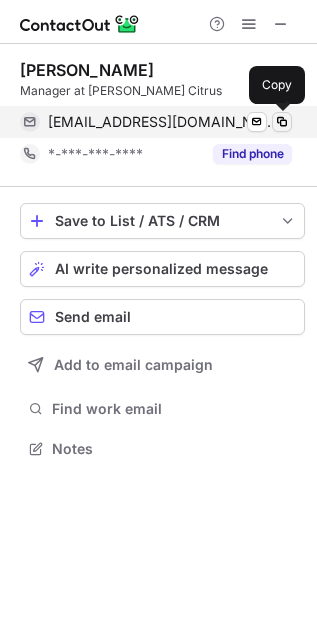 click at bounding box center (282, 122) 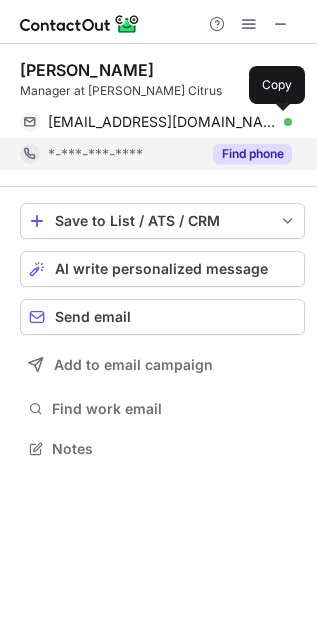 type 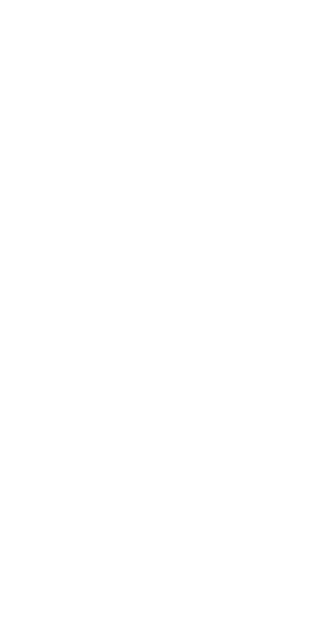 scroll, scrollTop: 0, scrollLeft: 0, axis: both 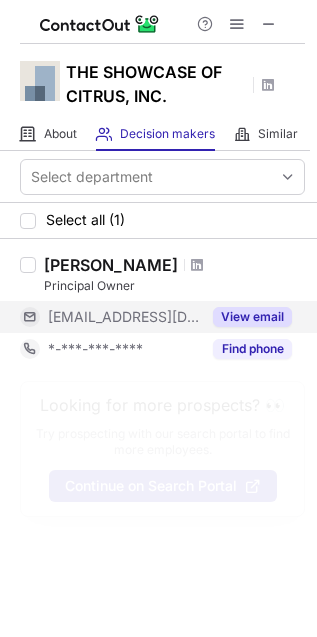 click on "View email" at bounding box center (252, 317) 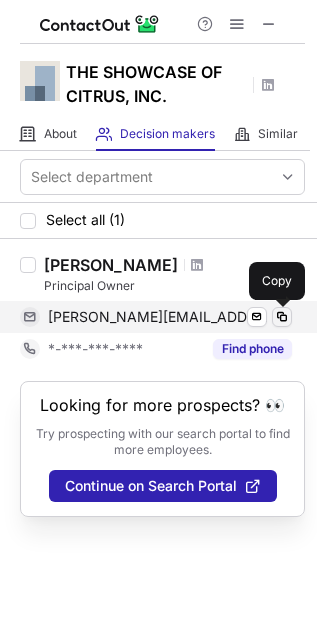type 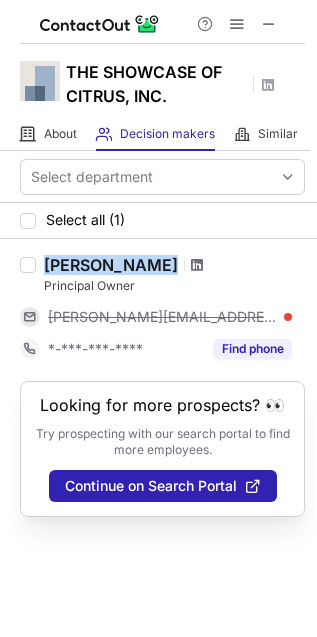 drag, startPoint x: 38, startPoint y: 261, endPoint x: 158, endPoint y: 272, distance: 120.50311 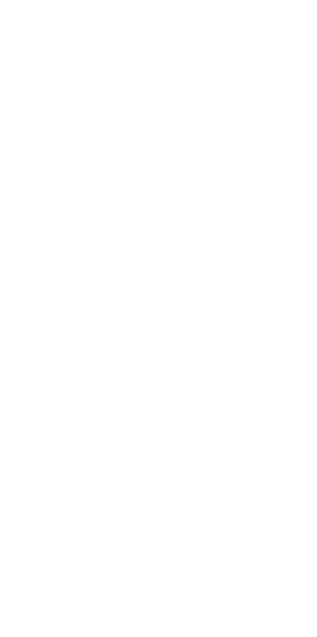 scroll, scrollTop: 0, scrollLeft: 0, axis: both 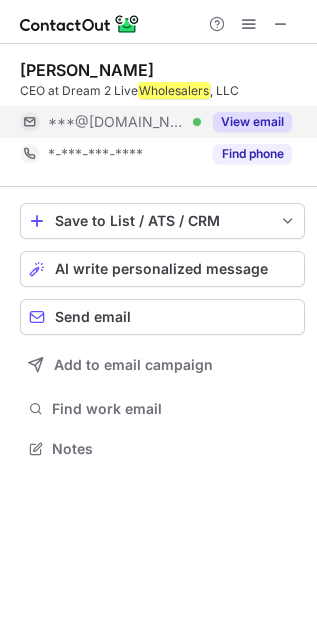click on "View email" at bounding box center (252, 122) 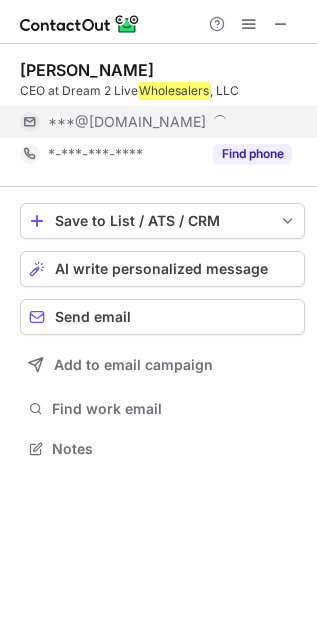 scroll, scrollTop: 10, scrollLeft: 10, axis: both 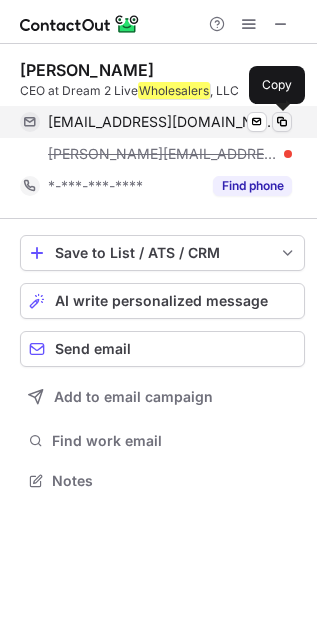click at bounding box center (282, 122) 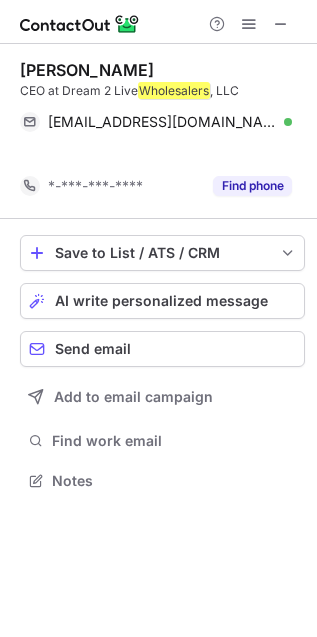 scroll, scrollTop: 435, scrollLeft: 317, axis: both 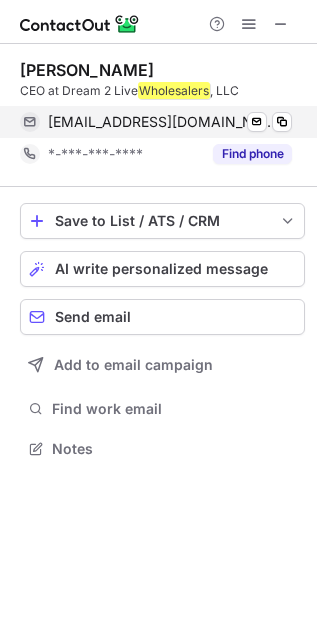 type 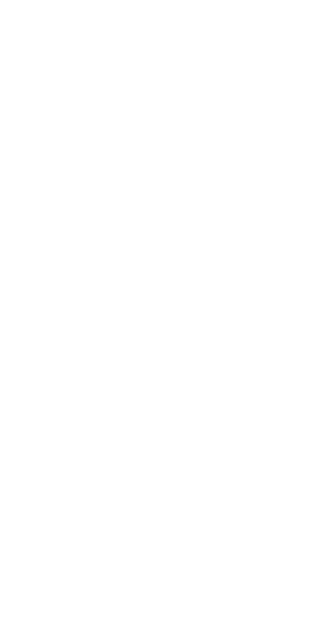 scroll, scrollTop: 0, scrollLeft: 0, axis: both 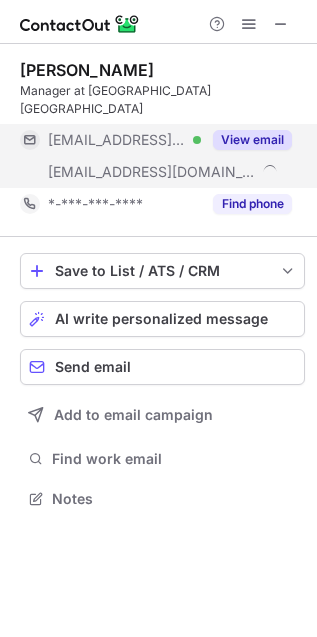 click on "View email" at bounding box center [252, 140] 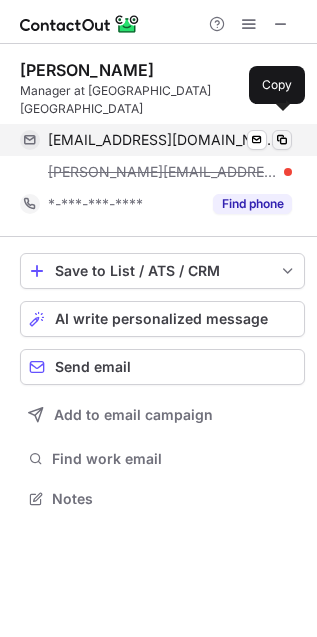 click at bounding box center [282, 140] 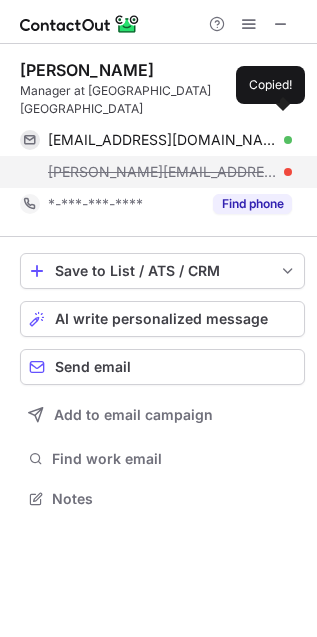 type 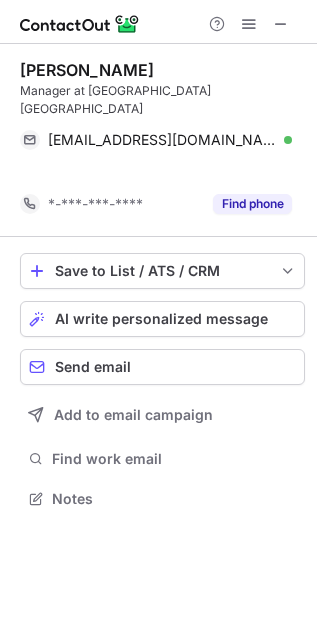 scroll, scrollTop: 435, scrollLeft: 317, axis: both 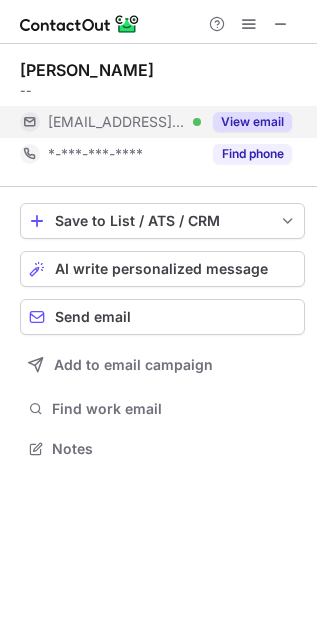 click on "View email" at bounding box center [246, 122] 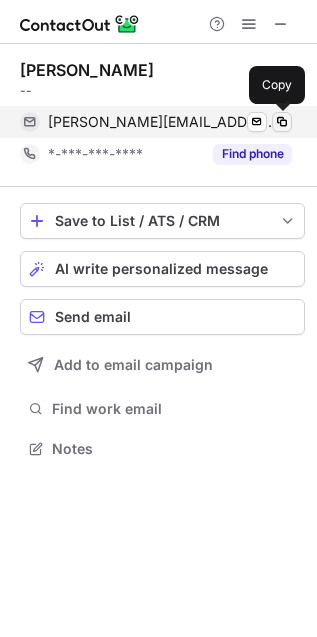 click at bounding box center (282, 122) 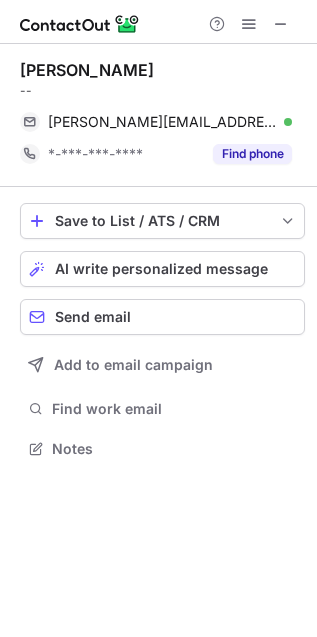 type 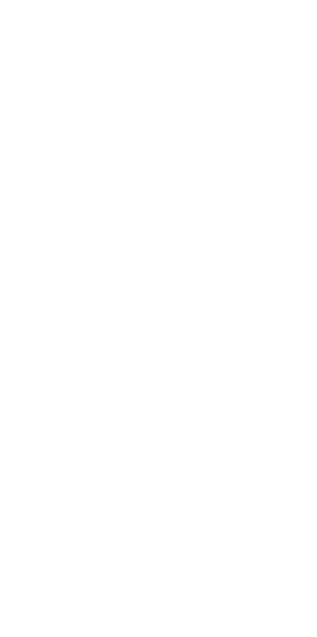 scroll, scrollTop: 0, scrollLeft: 0, axis: both 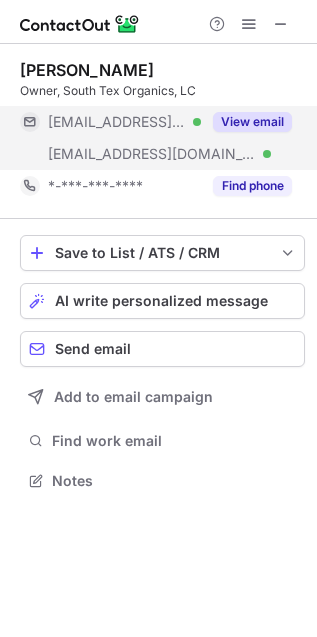 click on "View email" at bounding box center [252, 122] 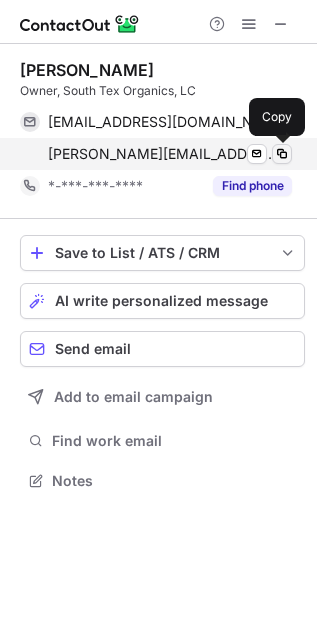 click at bounding box center (282, 154) 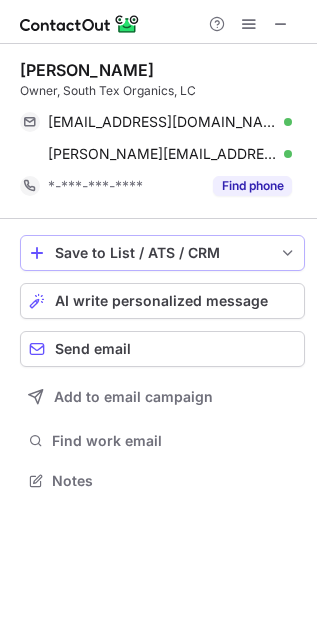 type 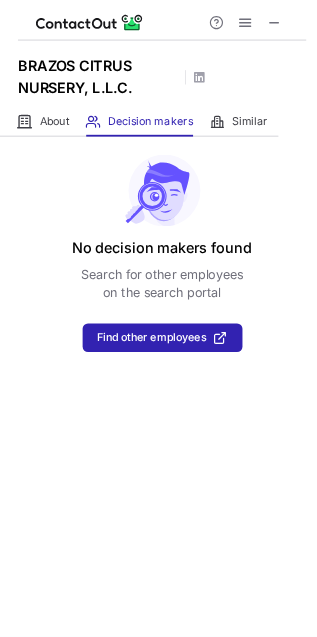 scroll, scrollTop: 0, scrollLeft: 0, axis: both 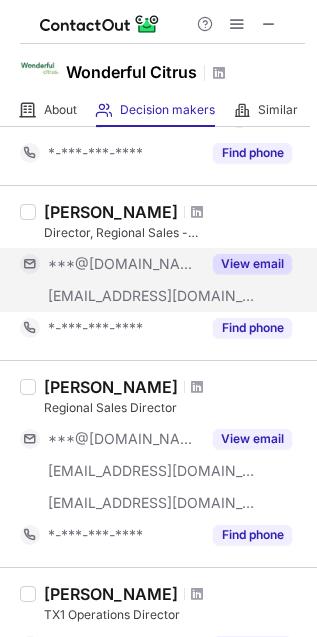 click on "View email" at bounding box center [252, 264] 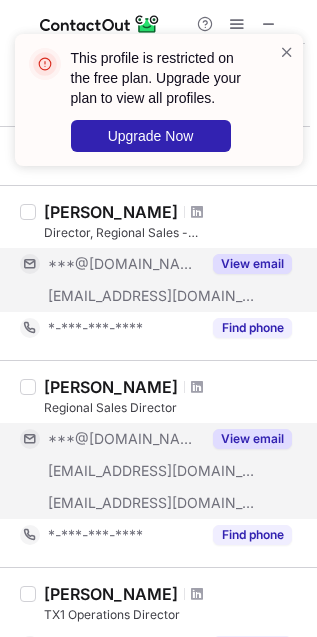 click on "View email" at bounding box center (252, 439) 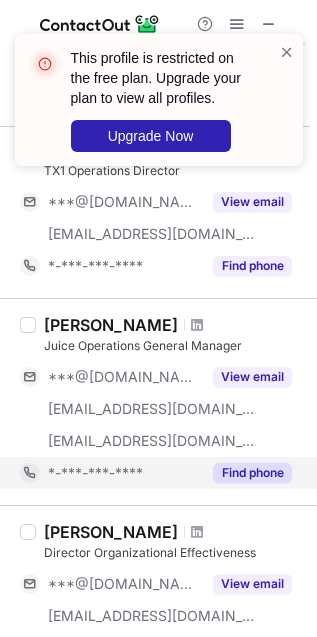 scroll, scrollTop: 1657, scrollLeft: 0, axis: vertical 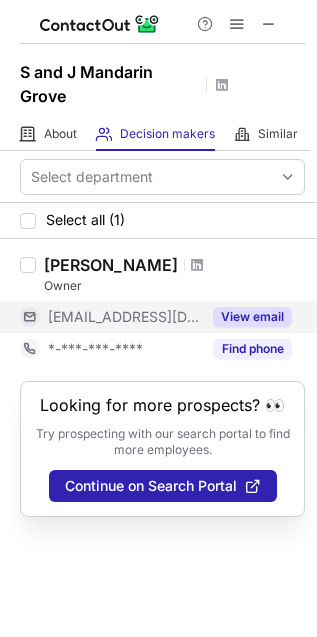 click on "View email" at bounding box center (252, 317) 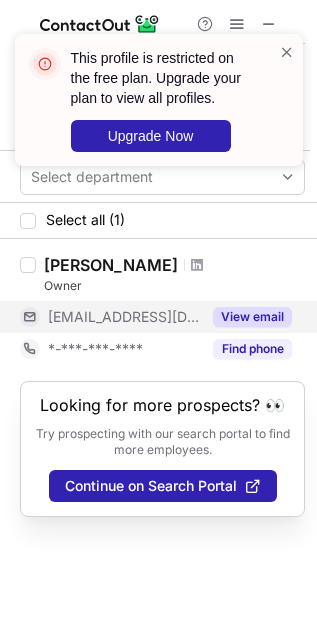 click on "View email" at bounding box center (252, 317) 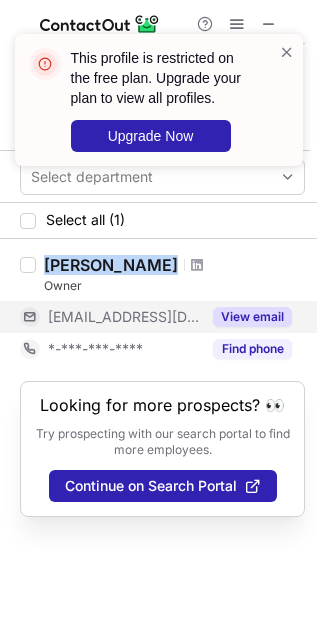 copy on "June Bourn" 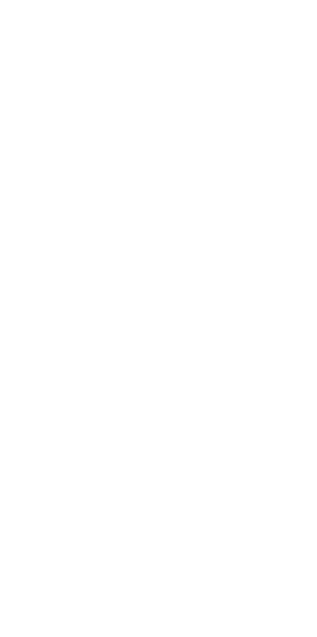scroll, scrollTop: 0, scrollLeft: 0, axis: both 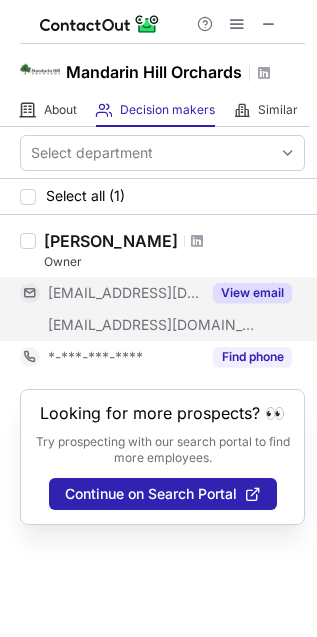 click on "View email" at bounding box center [246, 293] 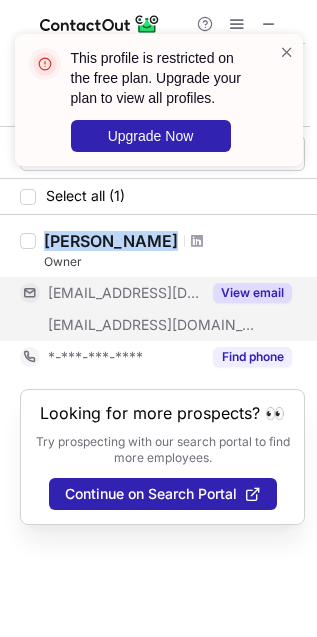 copy on "Tom Aguilar" 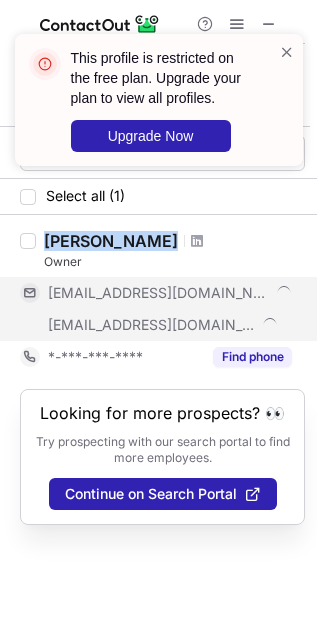 click on "Tom Aguilar" at bounding box center (174, 241) 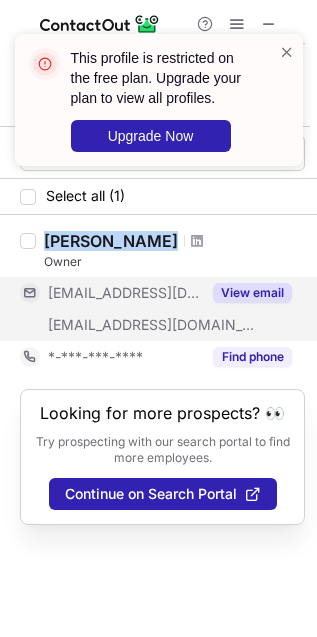 copy on "Tom Aguilar" 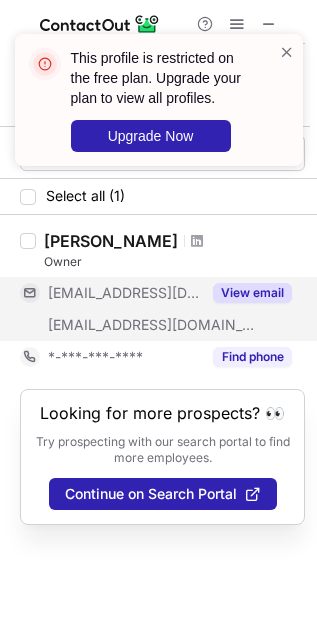 click on "View email" at bounding box center (246, 293) 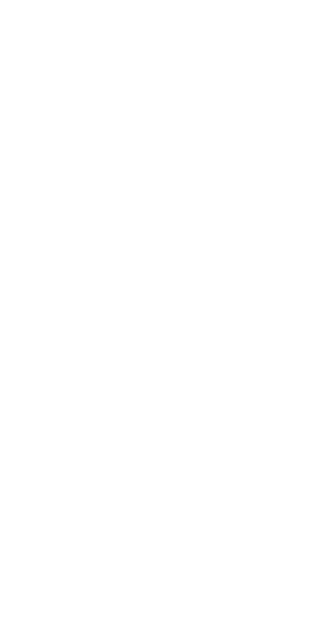 scroll, scrollTop: 0, scrollLeft: 0, axis: both 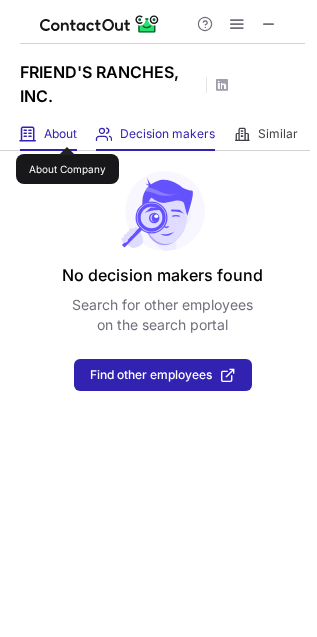 click on "About" at bounding box center (60, 134) 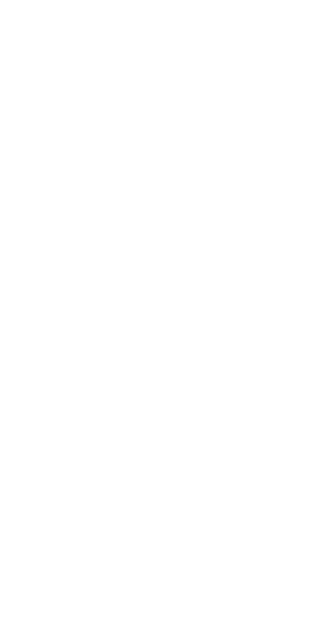 scroll, scrollTop: 0, scrollLeft: 0, axis: both 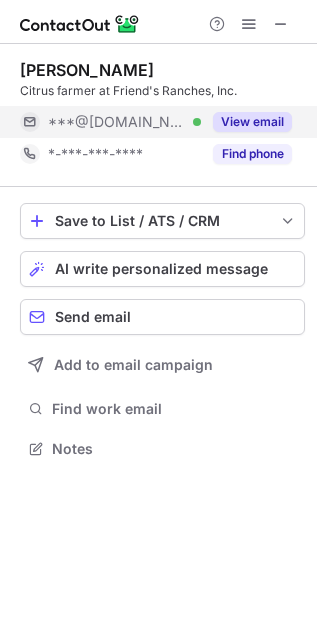 click on "View email" at bounding box center [252, 122] 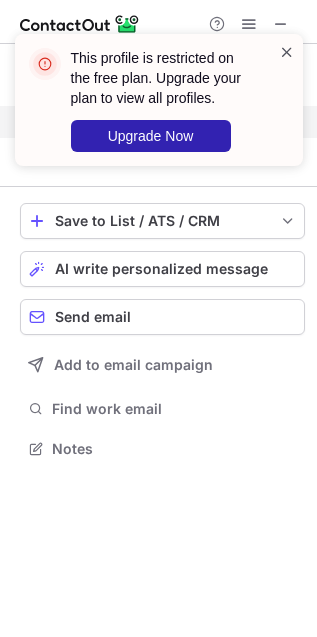 click at bounding box center (287, 52) 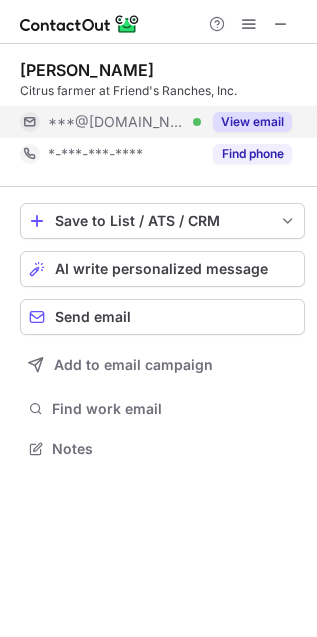 click on "This profile is restricted on the free plan. Upgrade your plan to view all profiles. Upgrade Now" at bounding box center (159, 108) 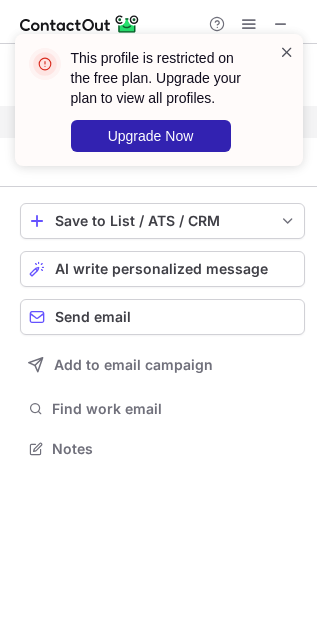 click at bounding box center [287, 52] 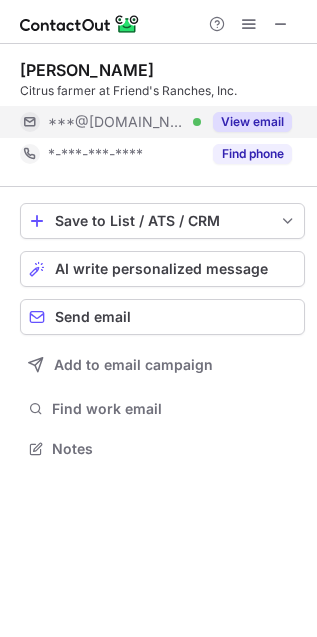 click on "This profile is restricted on the free plan. Upgrade your plan to view all profiles. Upgrade Now Tony Thacher Citrus farmer at Friend's Ranches, Inc. ***@aol.com Verified View email *-***-***-**** Find phone Save to List / ATS / CRM List Select Lever Connect Greenhouse Connect Salesforce Connect Hubspot Connect Bullhorn Connect Zapier (100+ Applications) Connect Request a new integration AI write personalized message Send email Add to email campaign Find work email Notes" at bounding box center [158, 318] 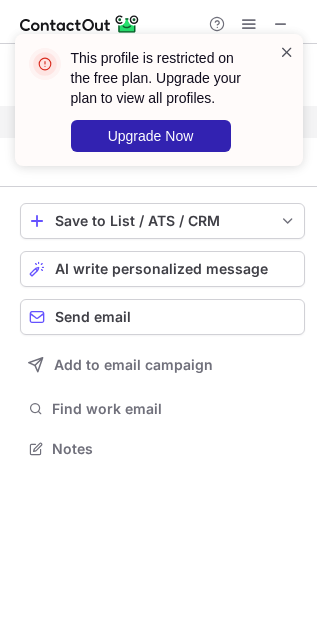 click at bounding box center (287, 52) 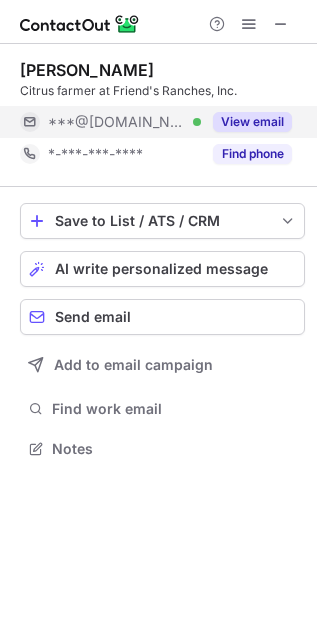 click on "View email" at bounding box center [252, 122] 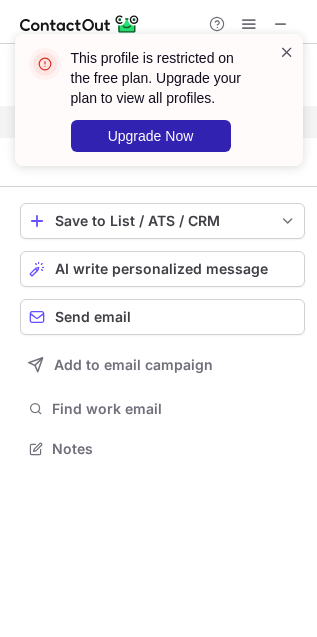 click at bounding box center (287, 52) 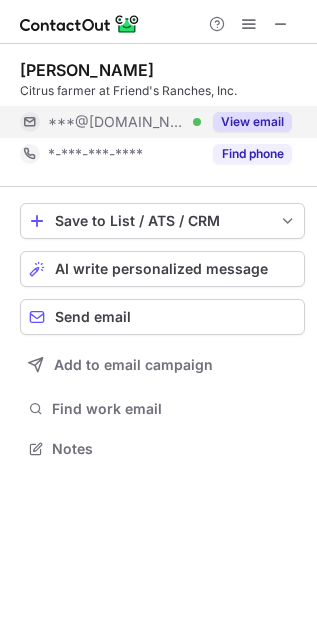 click on "View email" at bounding box center (252, 122) 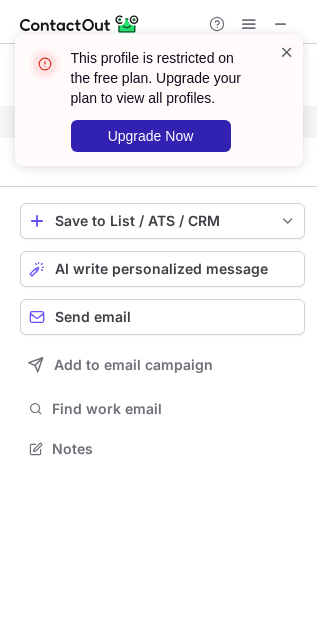 click at bounding box center (287, 52) 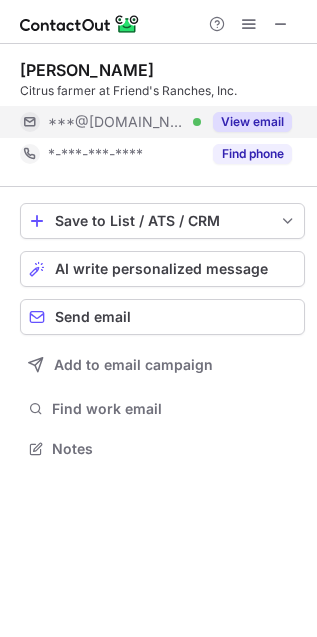 click at bounding box center (287, 52) 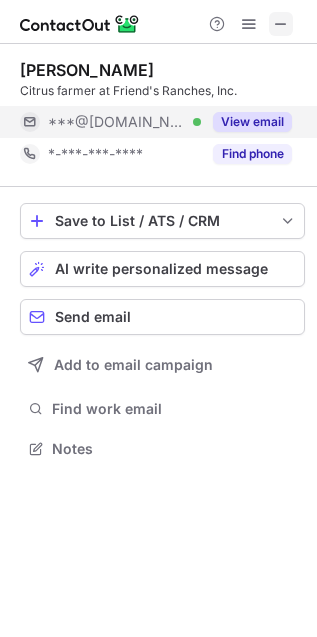 click at bounding box center [281, 24] 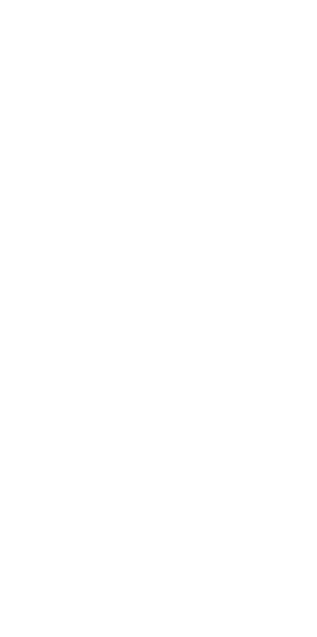 scroll, scrollTop: 0, scrollLeft: 0, axis: both 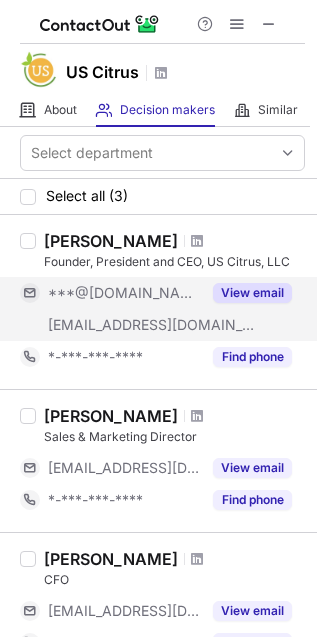 click on "View email" at bounding box center [252, 293] 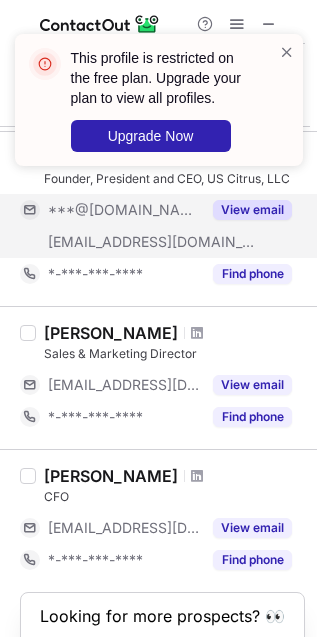 scroll, scrollTop: 207, scrollLeft: 0, axis: vertical 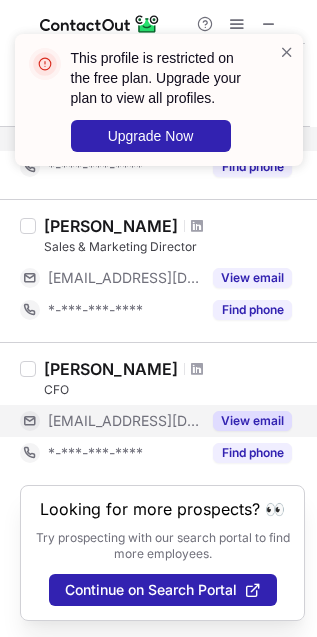 click on "View email" at bounding box center (252, 421) 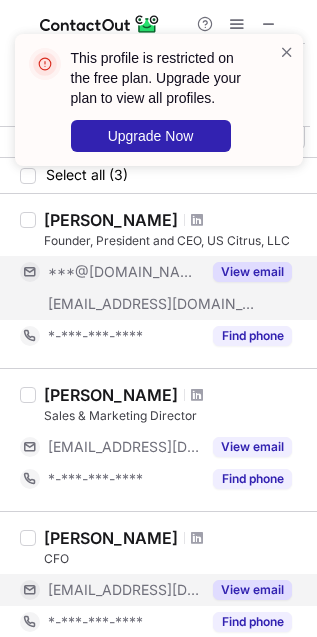 scroll, scrollTop: 0, scrollLeft: 0, axis: both 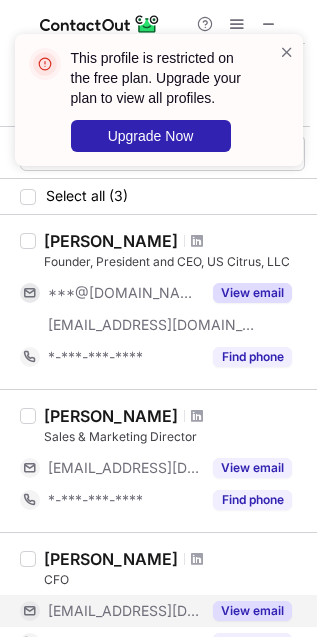 click on "View email" at bounding box center (252, 293) 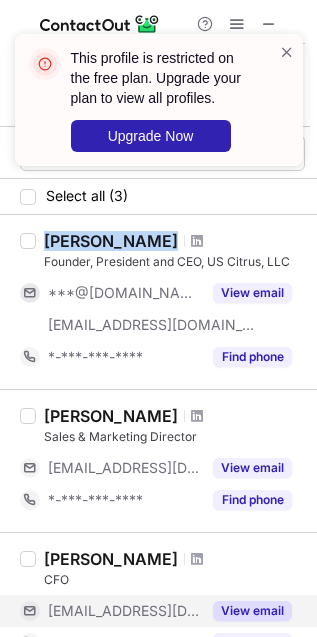 drag, startPoint x: 47, startPoint y: 235, endPoint x: 143, endPoint y: 242, distance: 96.25487 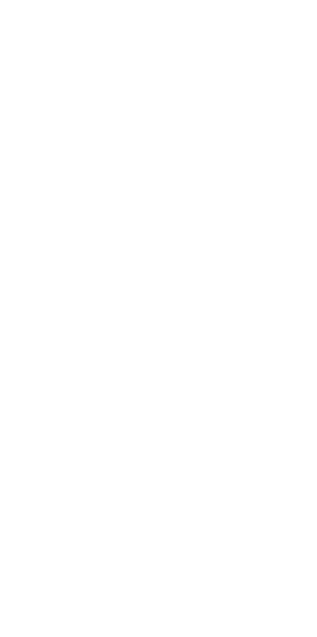 scroll, scrollTop: 0, scrollLeft: 0, axis: both 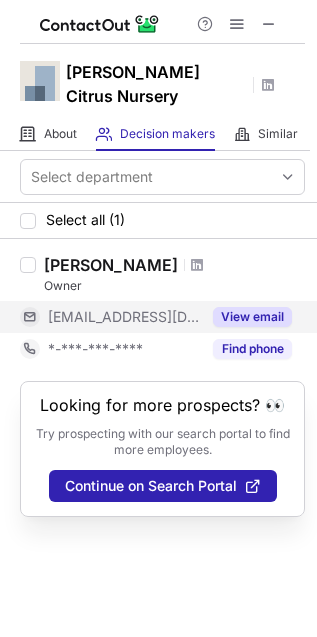 click on "View email" at bounding box center [252, 317] 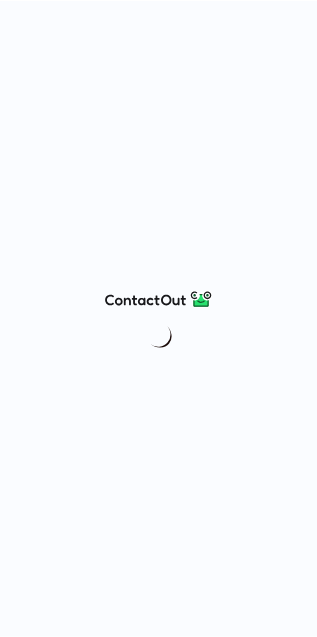 scroll, scrollTop: 0, scrollLeft: 0, axis: both 